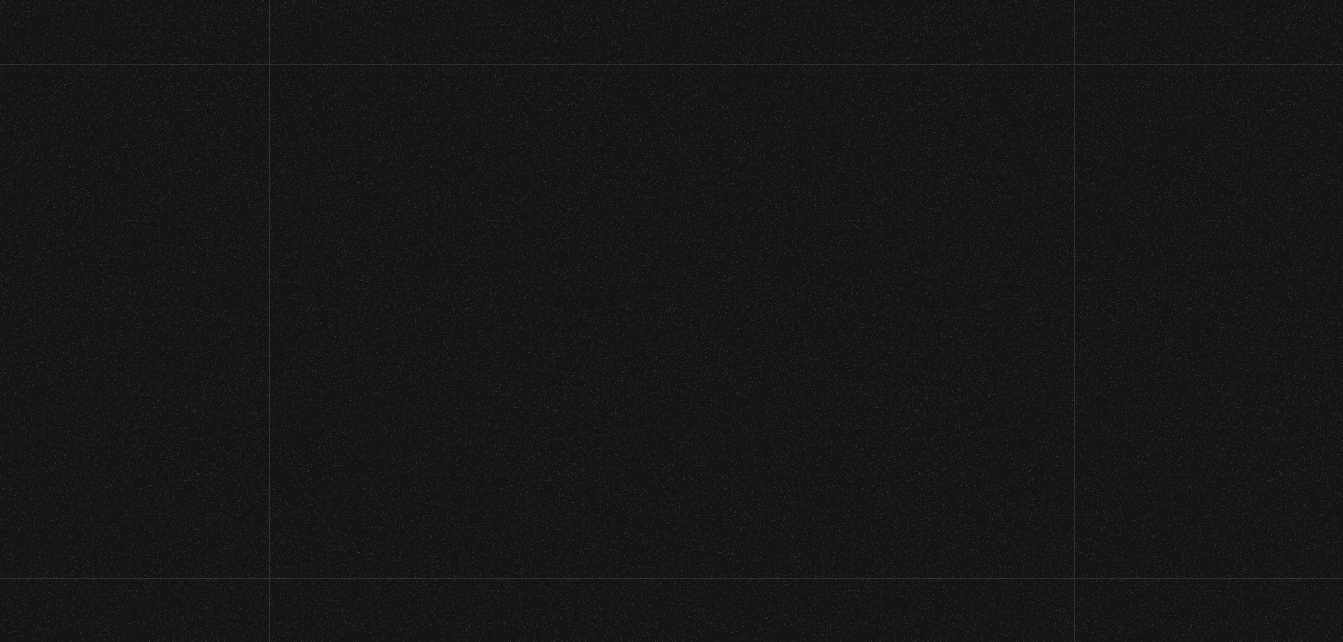 scroll, scrollTop: 0, scrollLeft: 0, axis: both 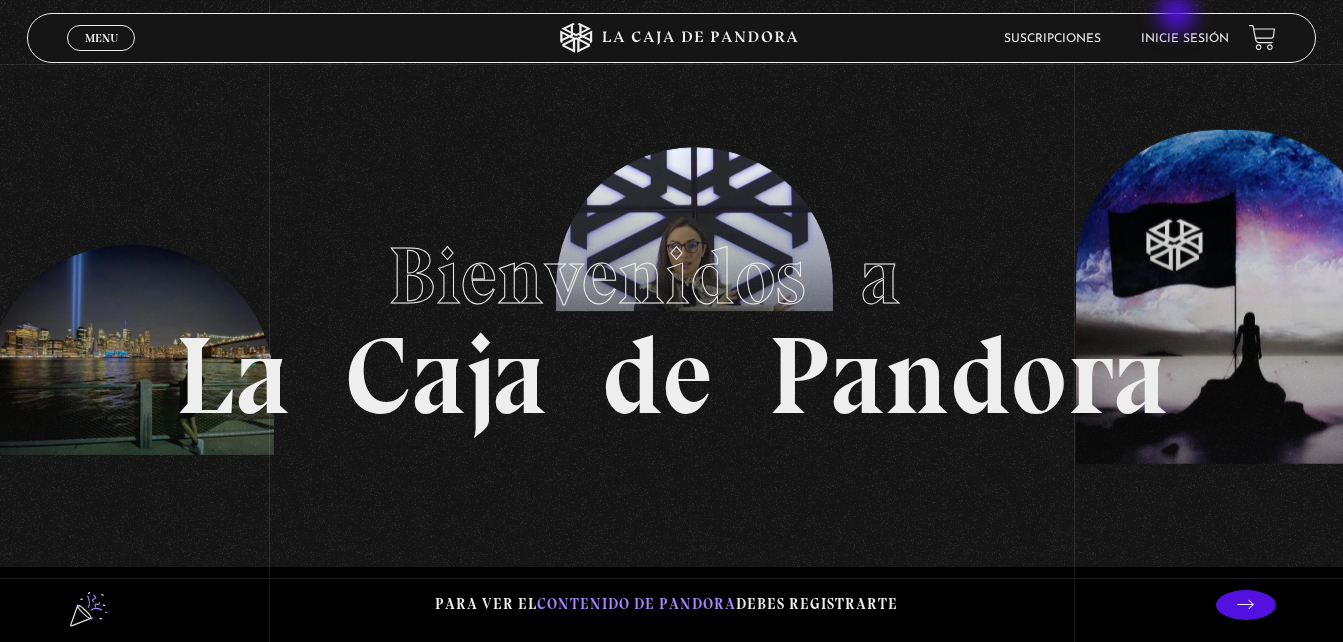 click on "Menu Cerrar             Suscripciones Inicie sesión" at bounding box center [671, 38] 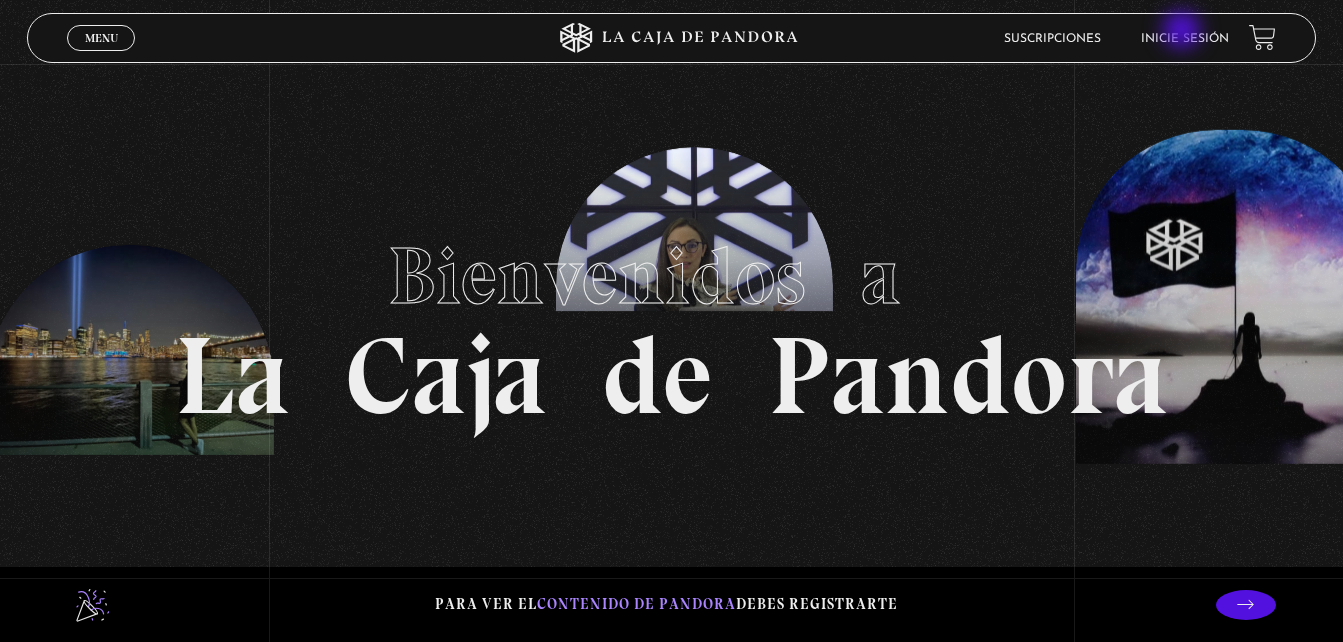 click on "Inicie sesión" at bounding box center (1185, 39) 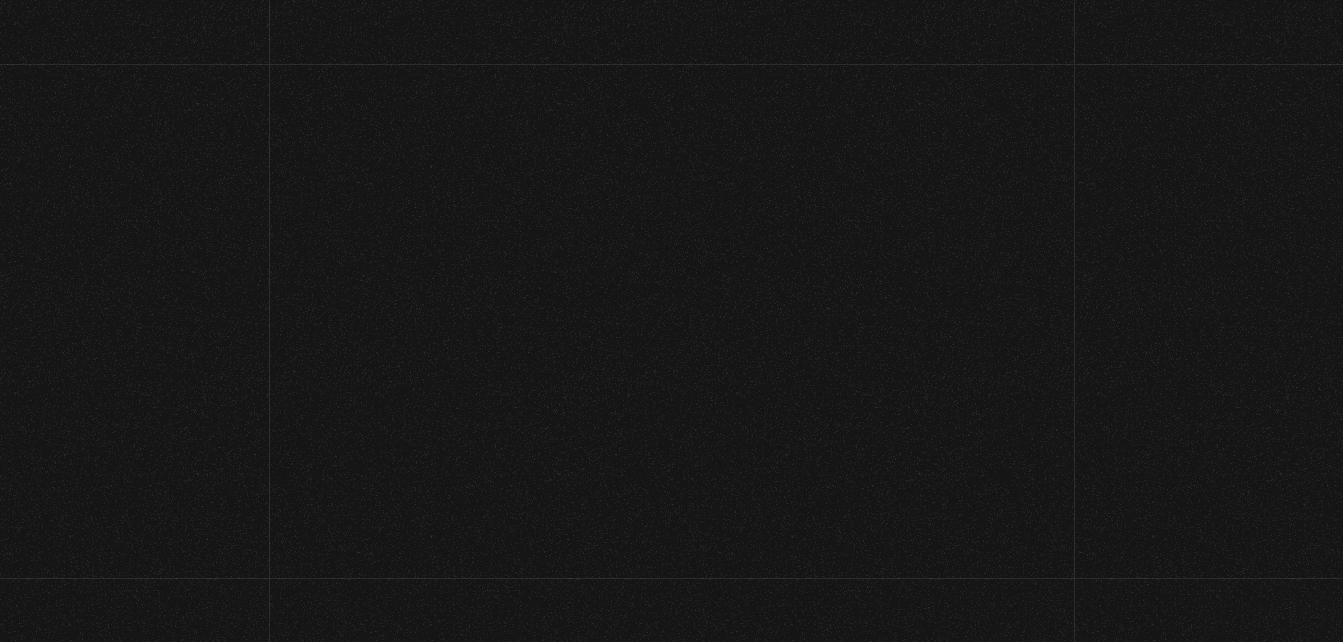 scroll, scrollTop: 0, scrollLeft: 0, axis: both 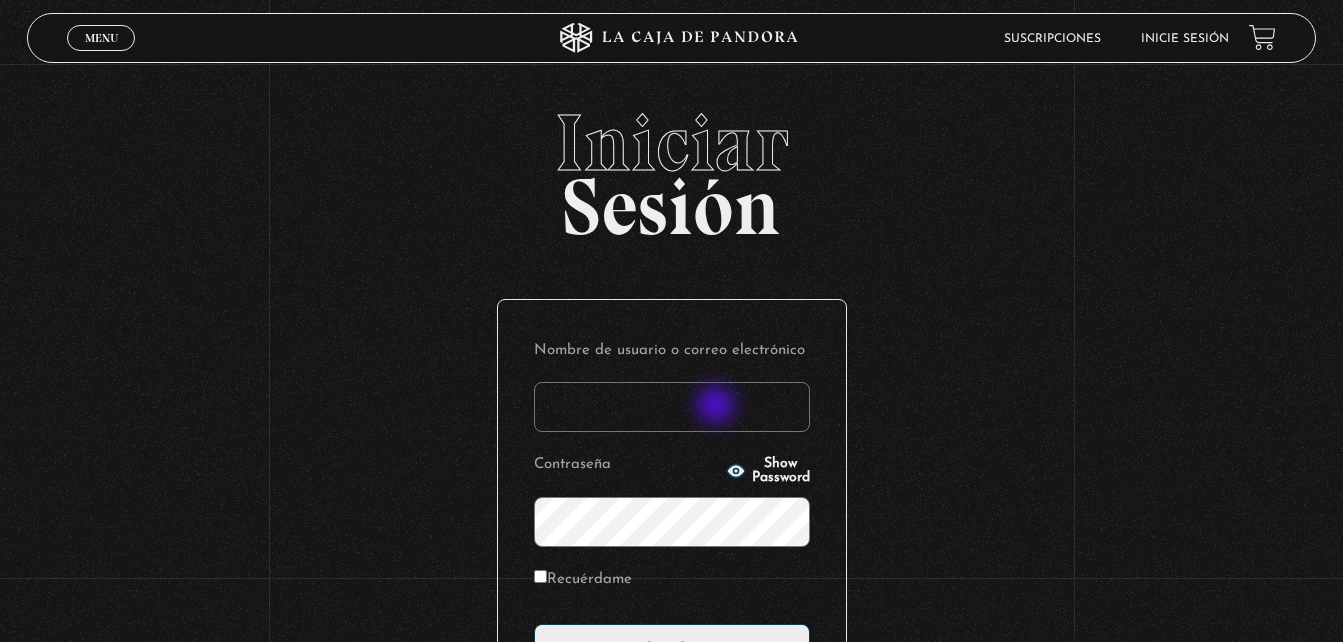 click on "Nombre de usuario o correo electrónico" at bounding box center [672, 407] 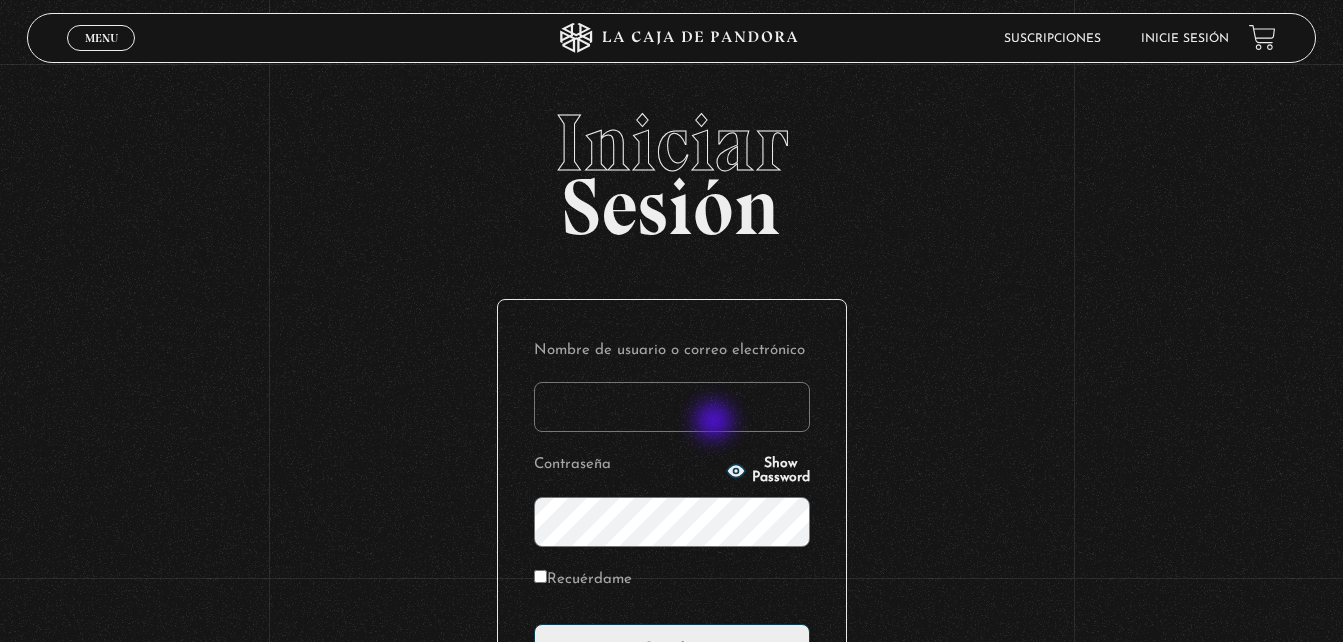 type on "ymmc2298@example.com" 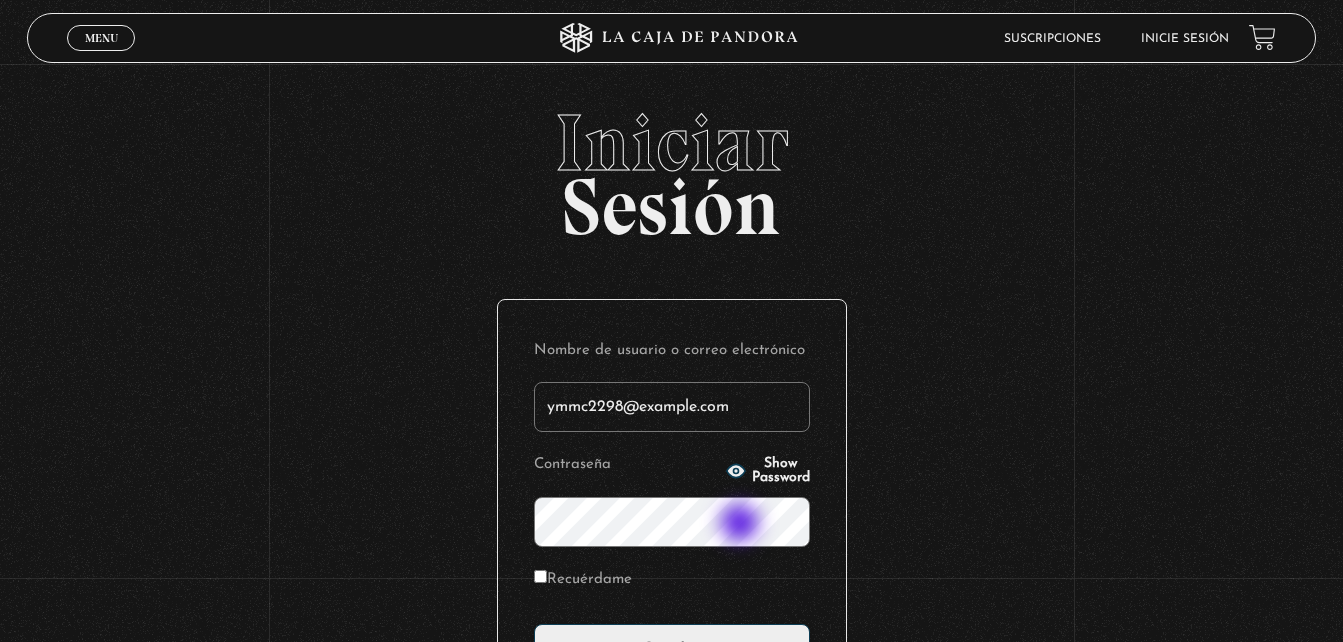 click on "Acceder" at bounding box center (672, 649) 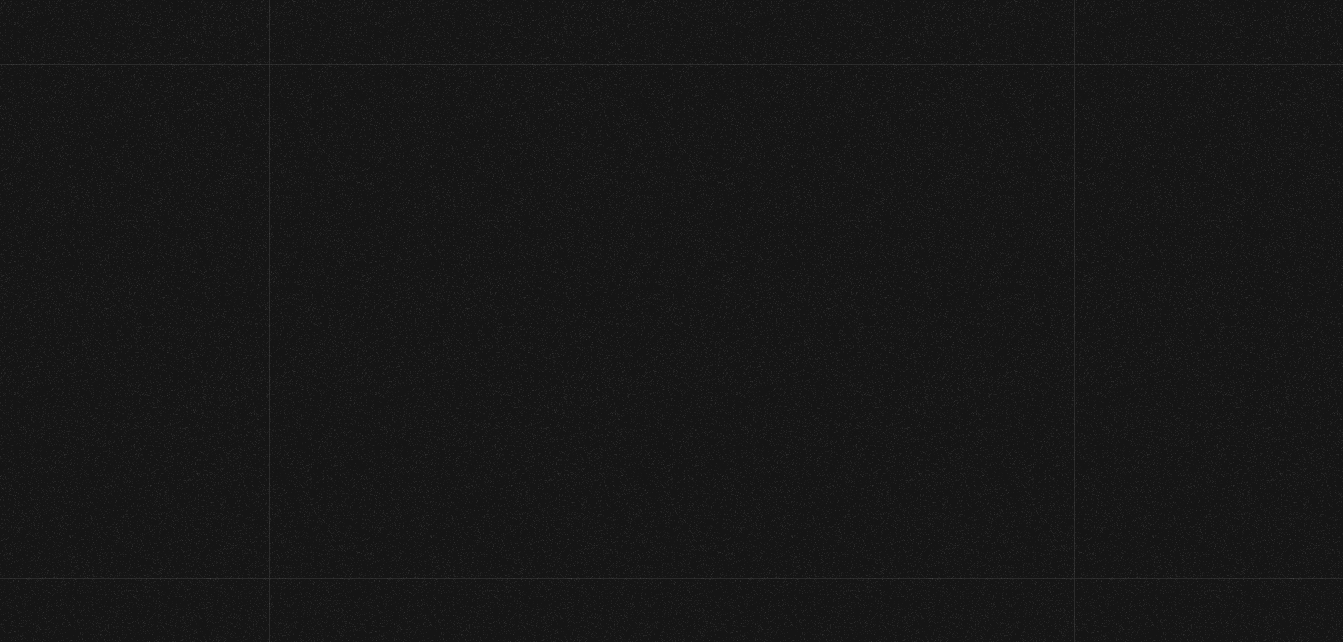 scroll, scrollTop: 0, scrollLeft: 0, axis: both 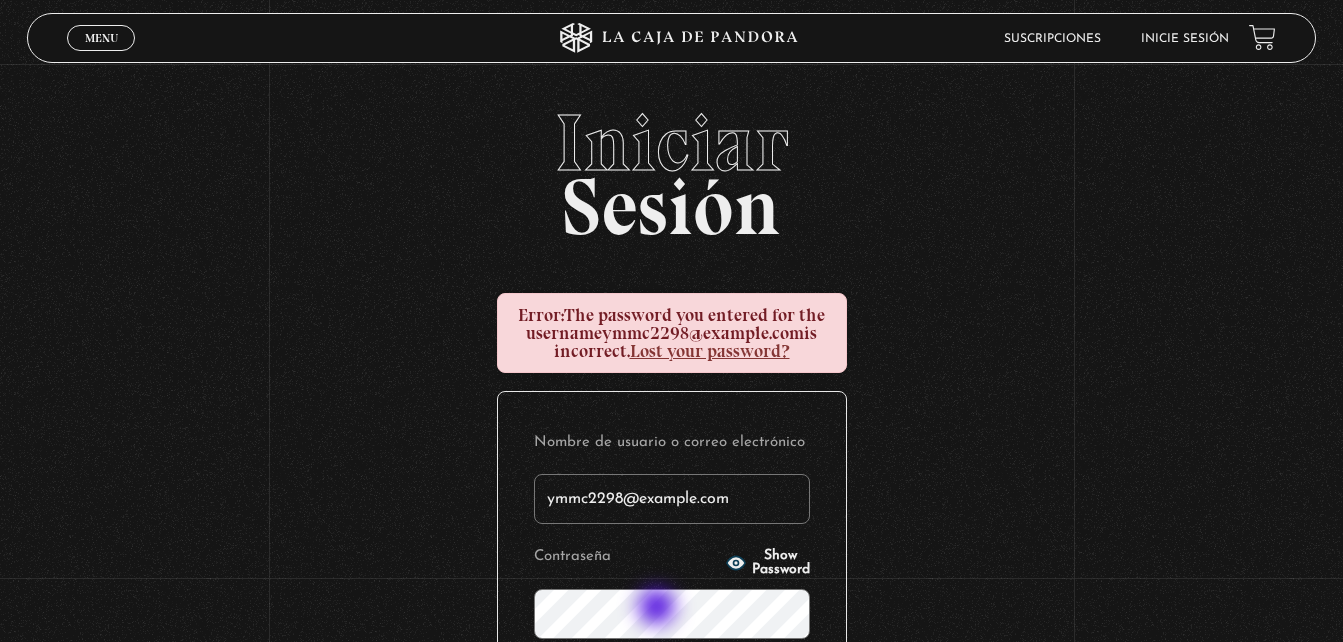 click on "Acceder" at bounding box center (672, 741) 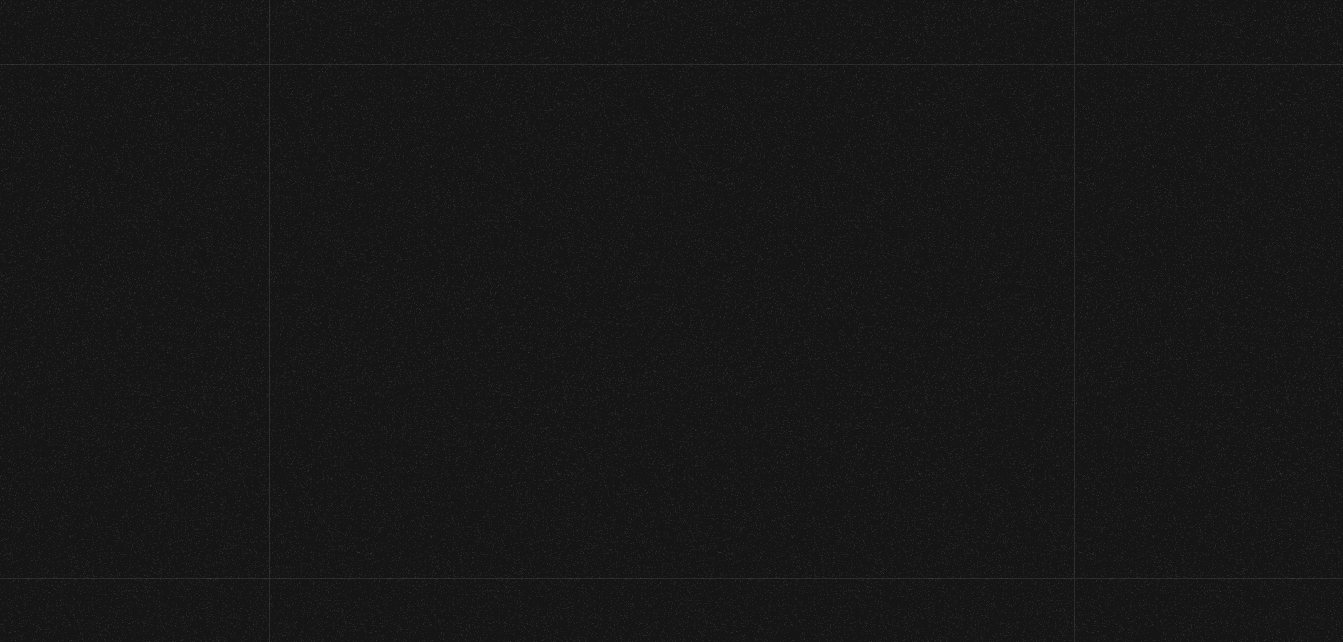 scroll, scrollTop: 0, scrollLeft: 0, axis: both 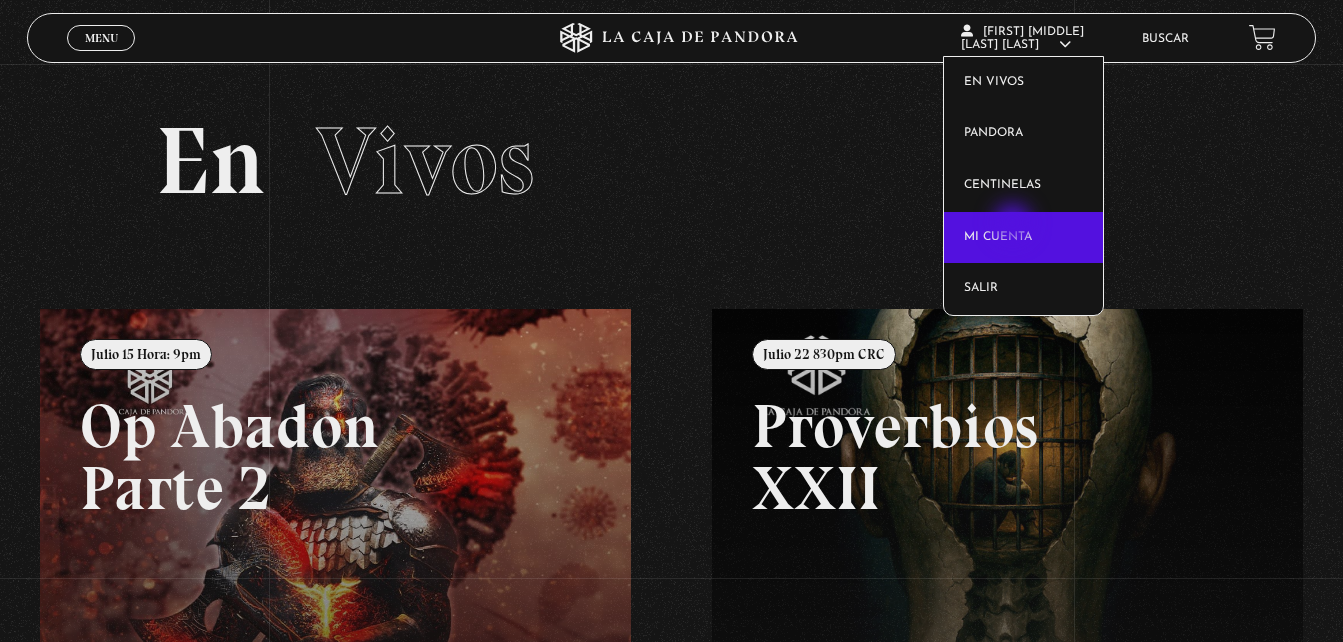 click on "Mi cuenta" at bounding box center [1023, 238] 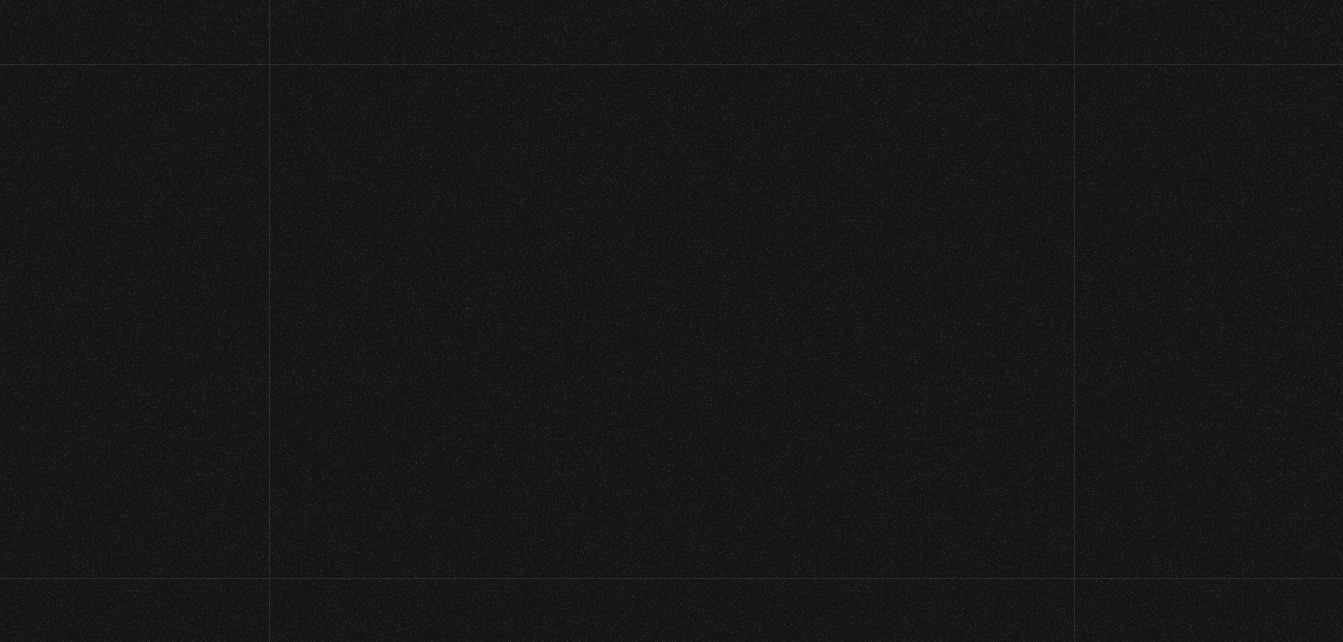 scroll, scrollTop: 0, scrollLeft: 0, axis: both 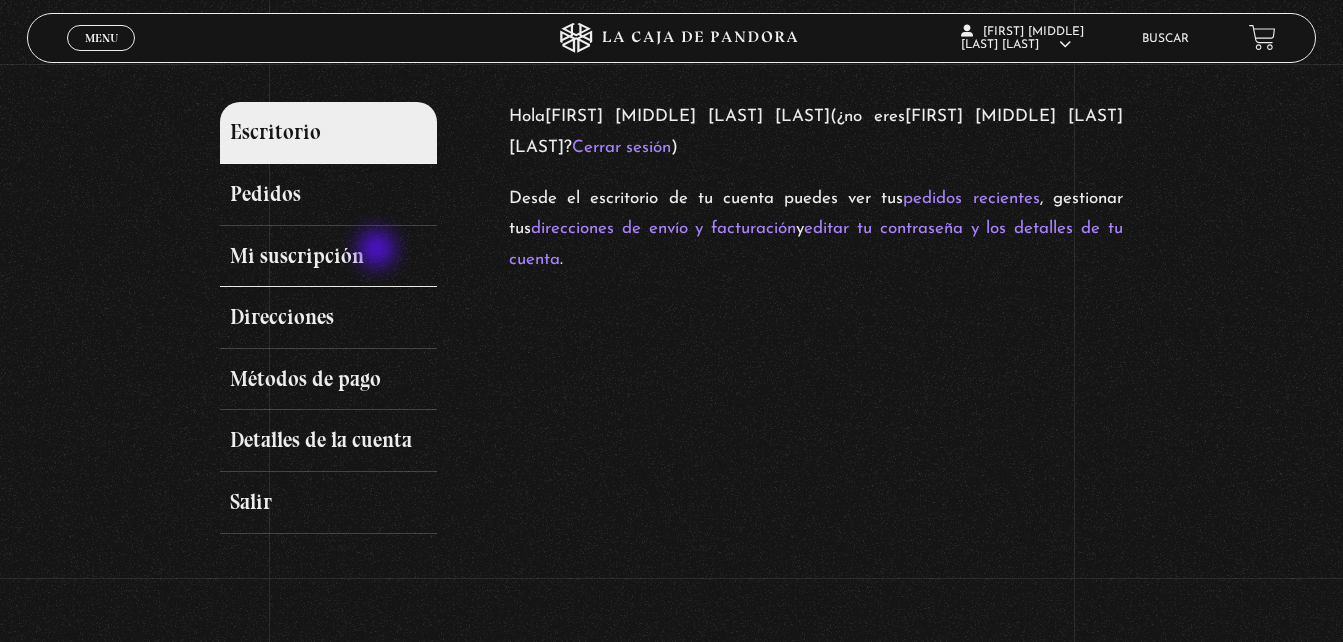 click on "Mi suscripción" at bounding box center (328, 257) 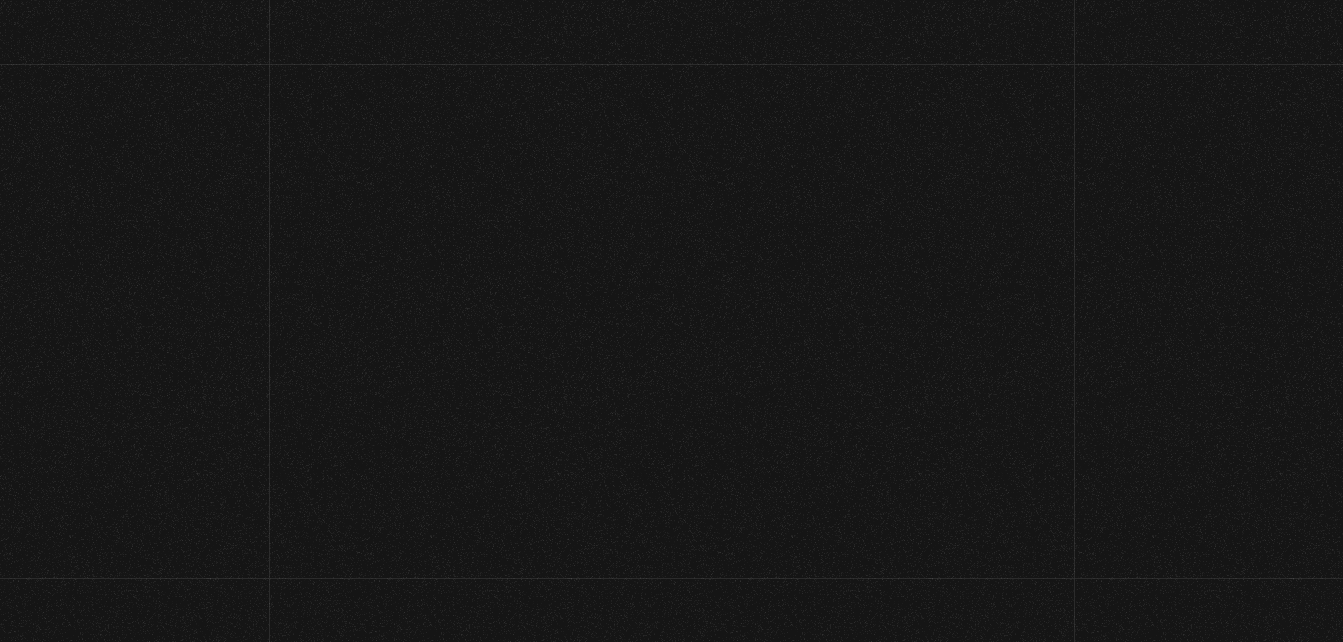 scroll, scrollTop: 0, scrollLeft: 0, axis: both 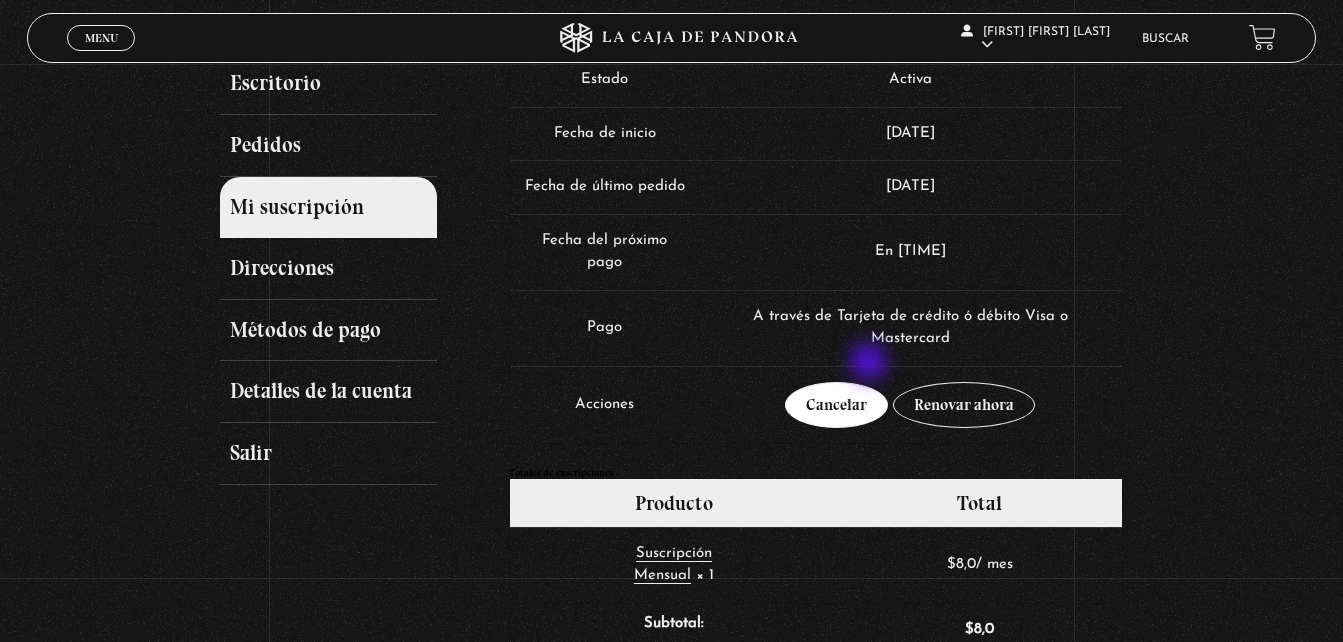 click on "Cancelar" at bounding box center [836, 405] 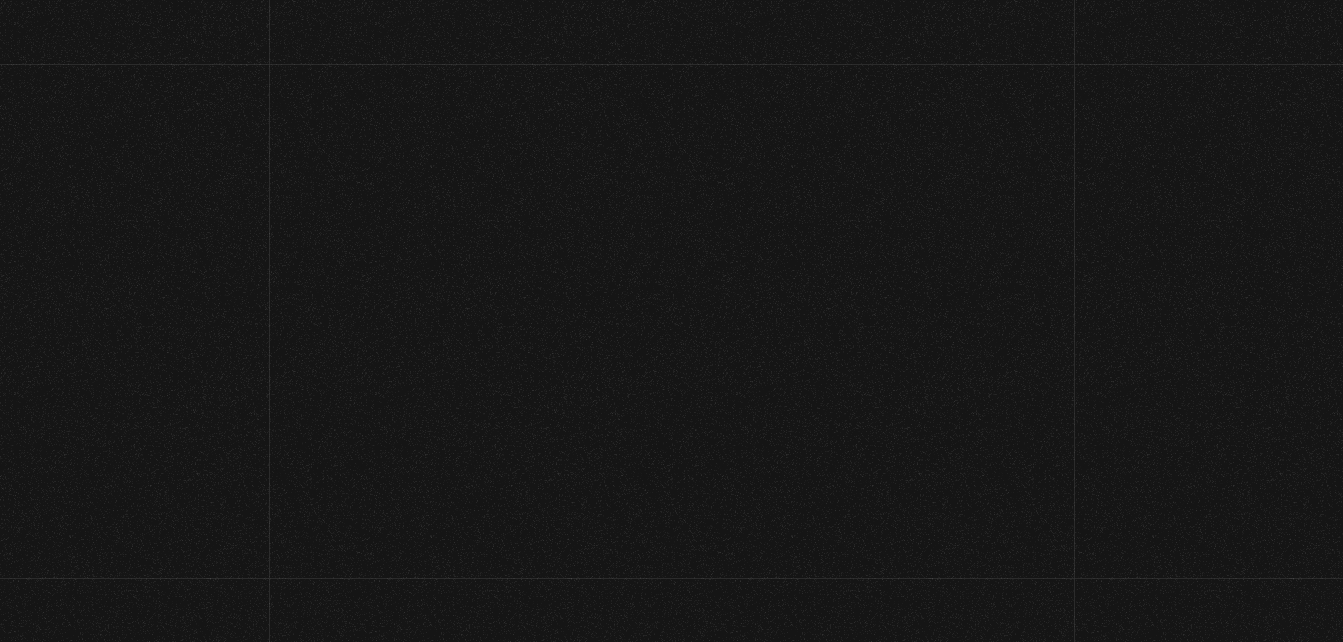 scroll, scrollTop: 0, scrollLeft: 0, axis: both 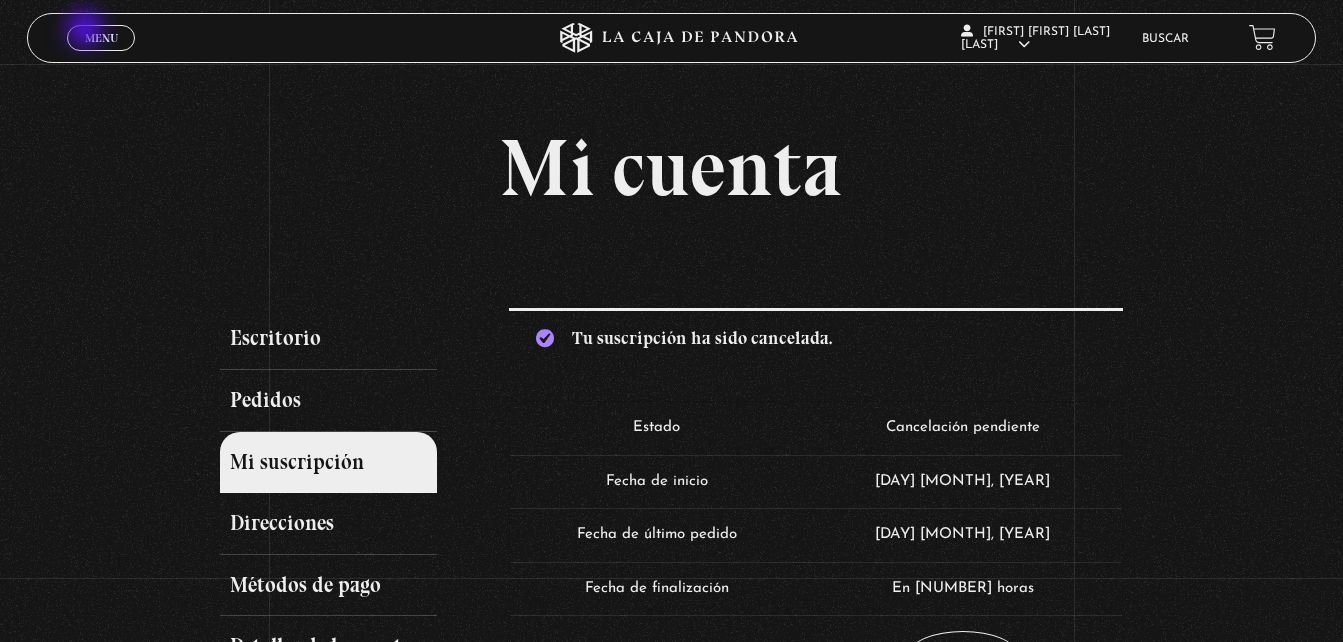click on "Menu" at bounding box center [101, 38] 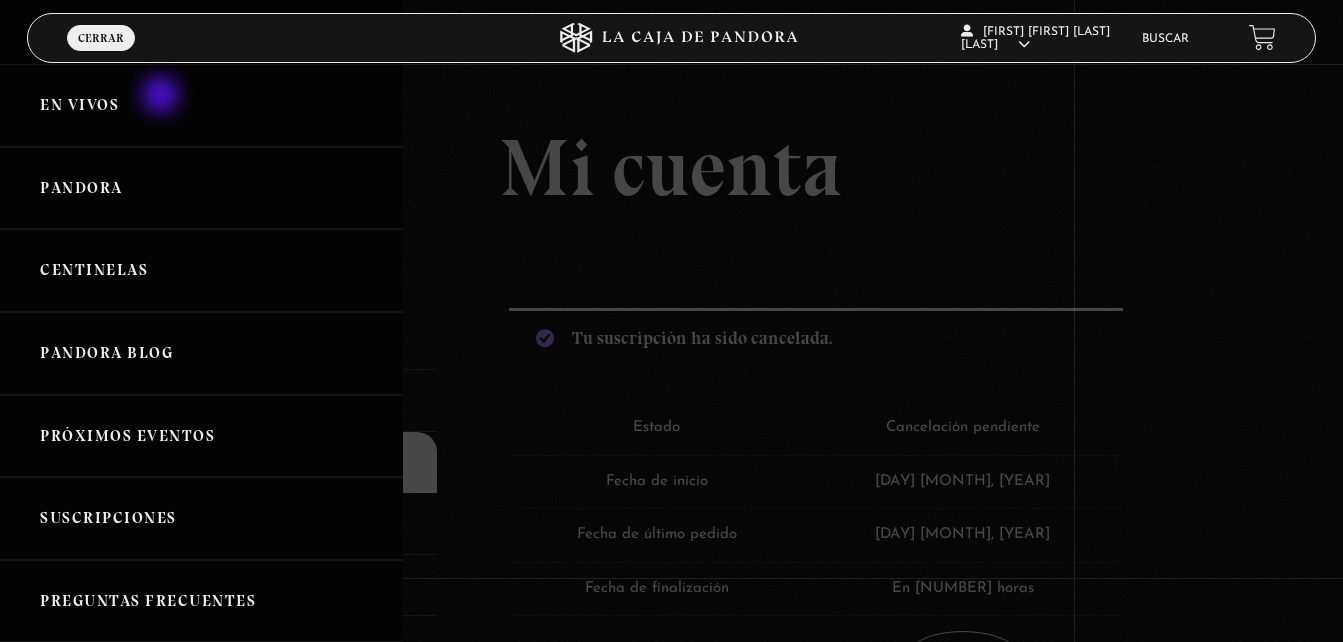 click on "En vivos" at bounding box center (201, 105) 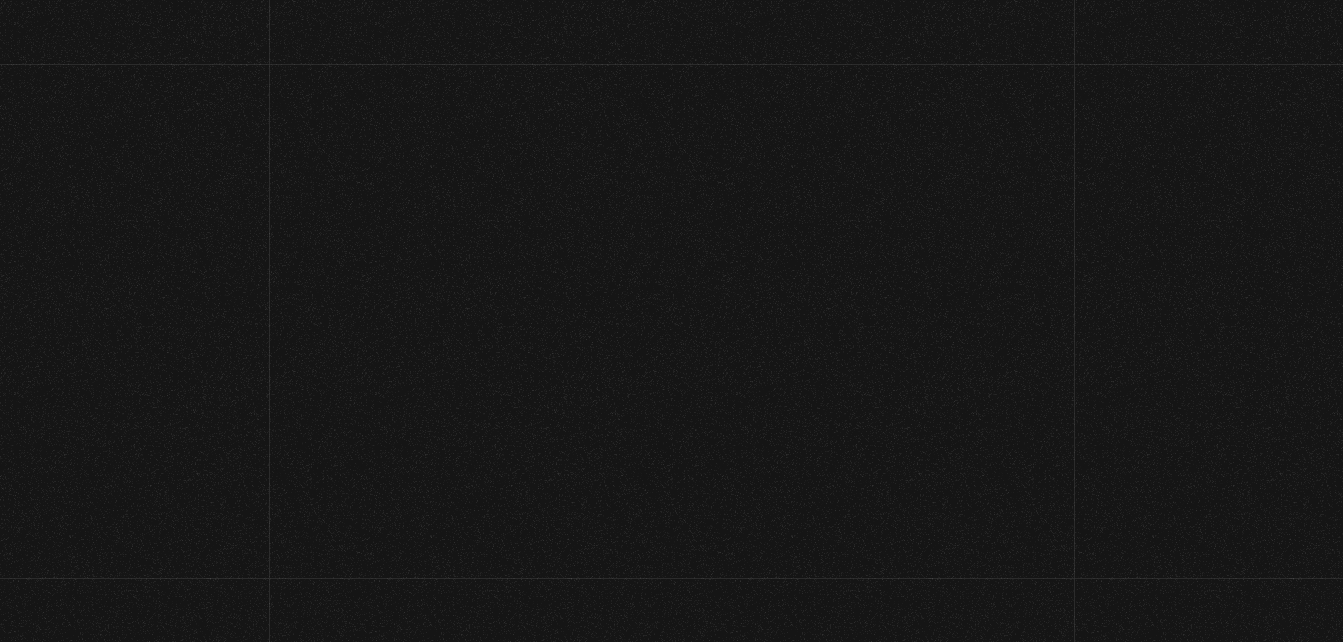 scroll, scrollTop: 0, scrollLeft: 0, axis: both 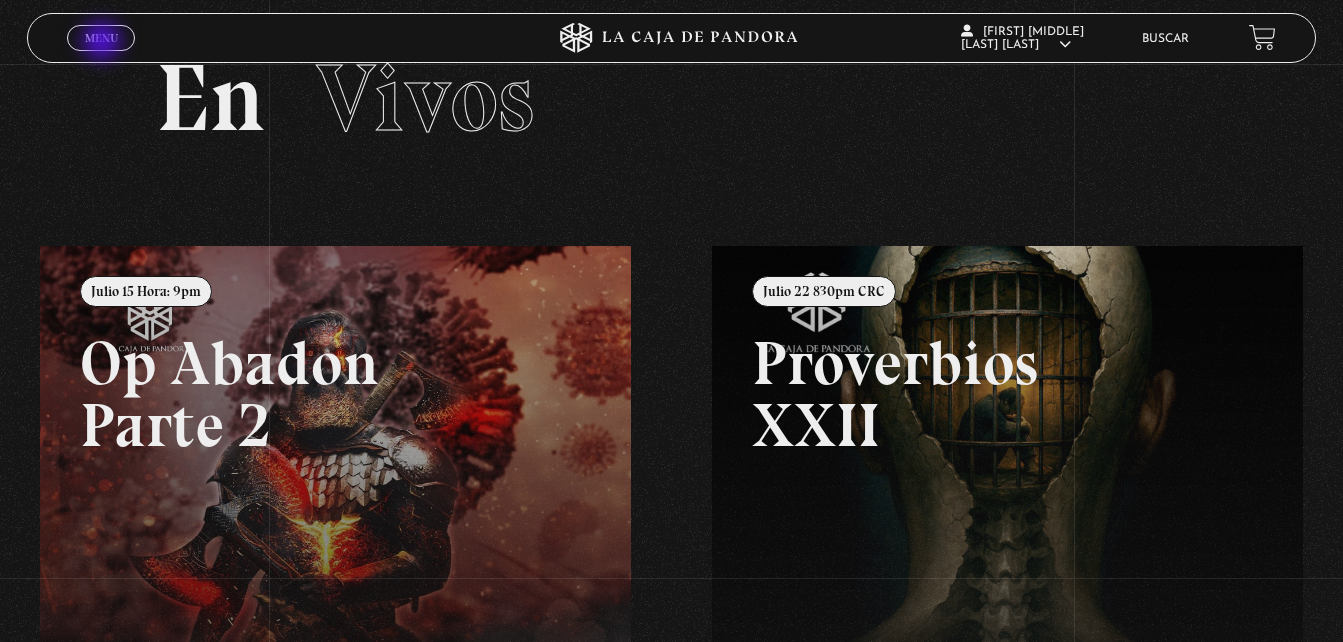 click on "Menu" at bounding box center [101, 38] 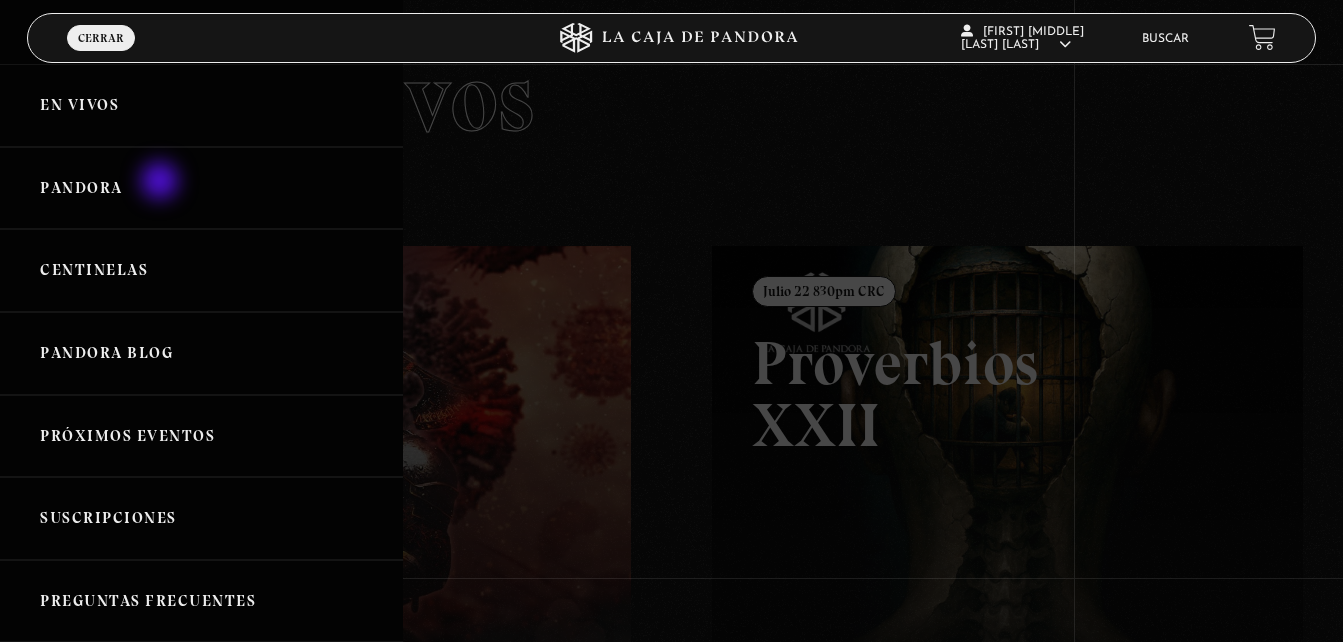 click on "Pandora" at bounding box center [201, 188] 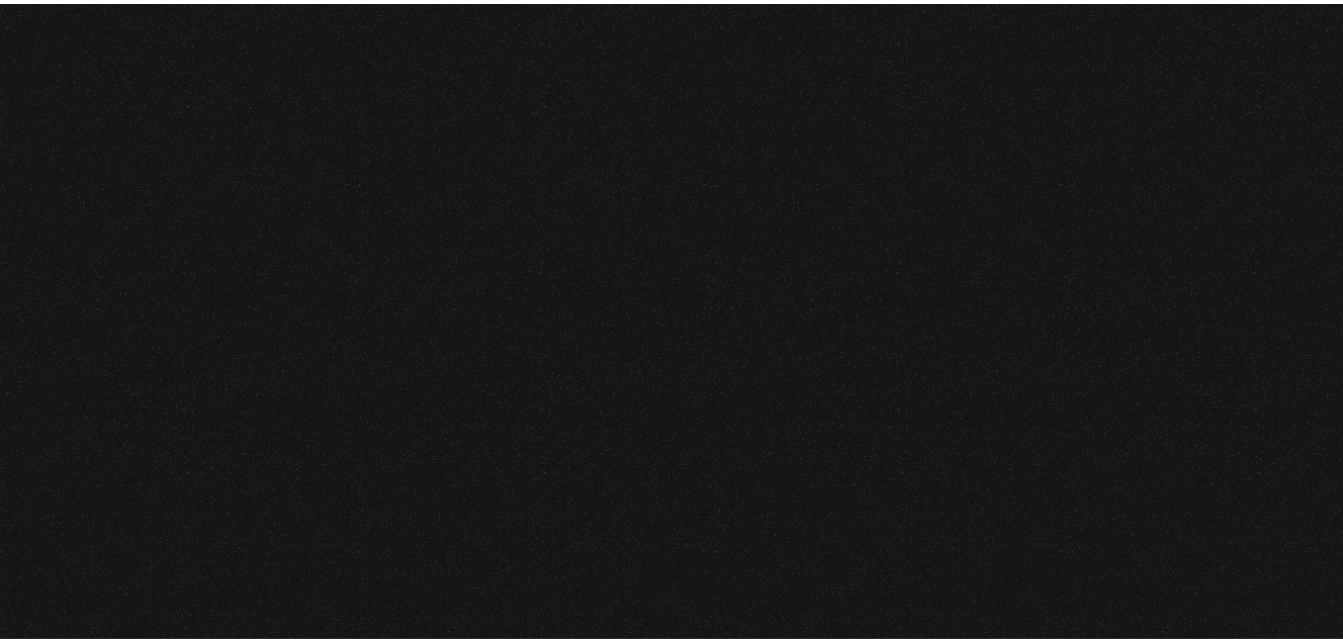 scroll, scrollTop: 0, scrollLeft: 0, axis: both 